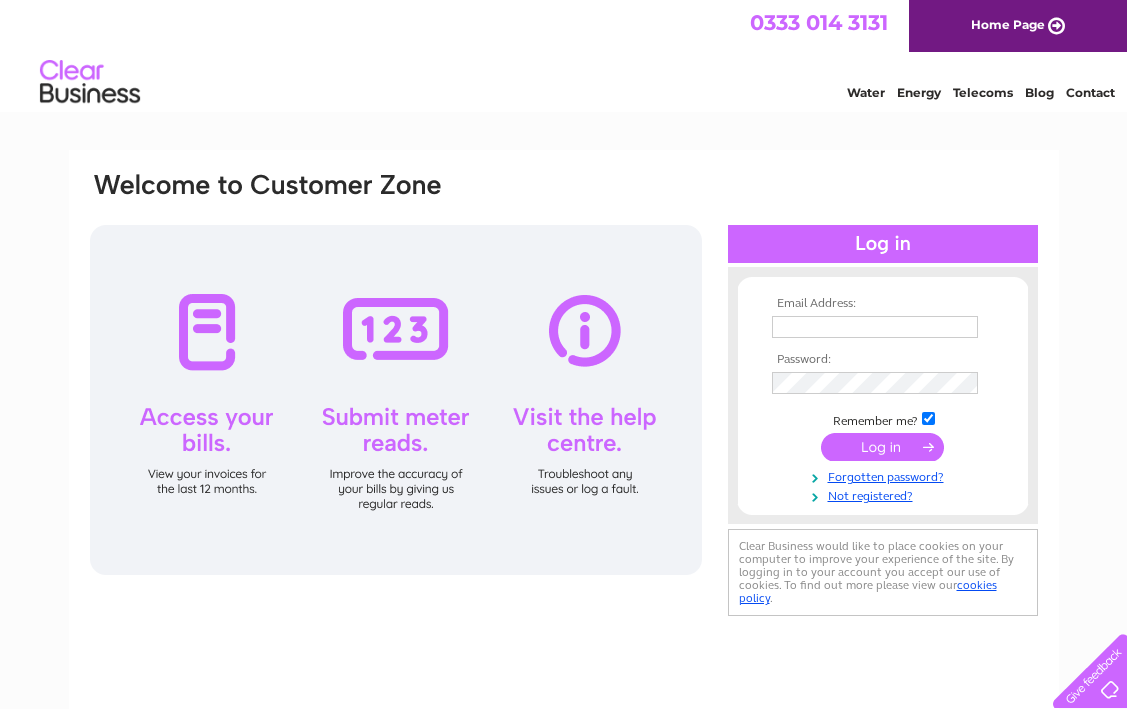 scroll, scrollTop: 0, scrollLeft: 0, axis: both 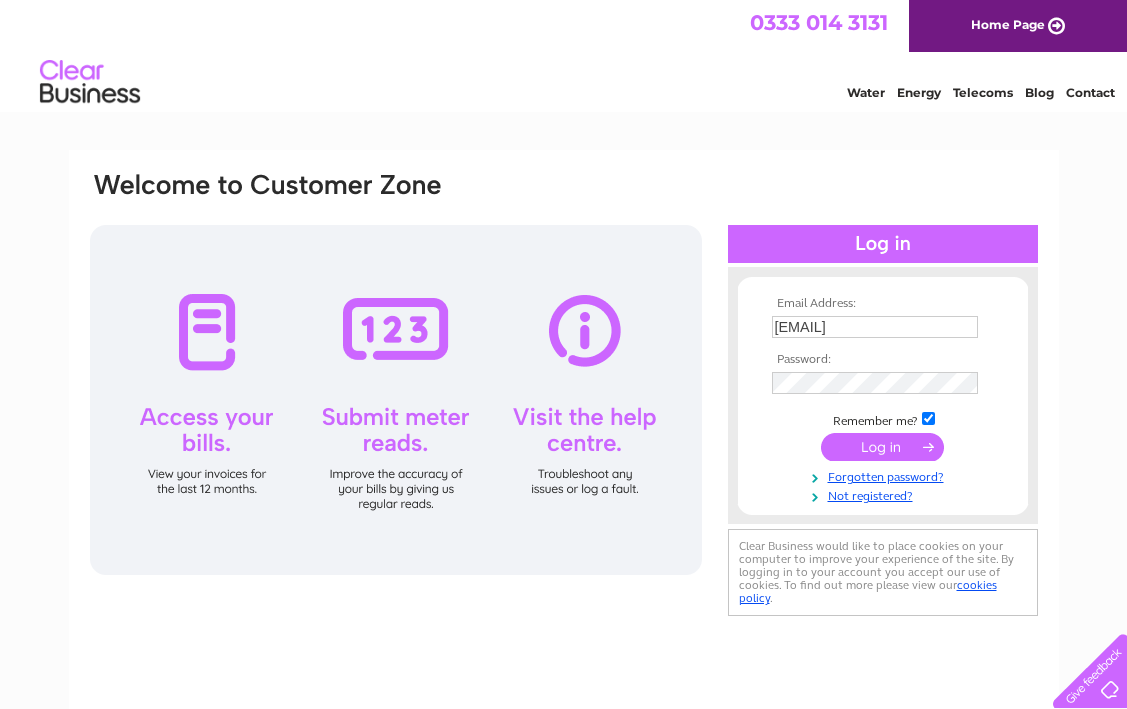 click at bounding box center (882, 447) 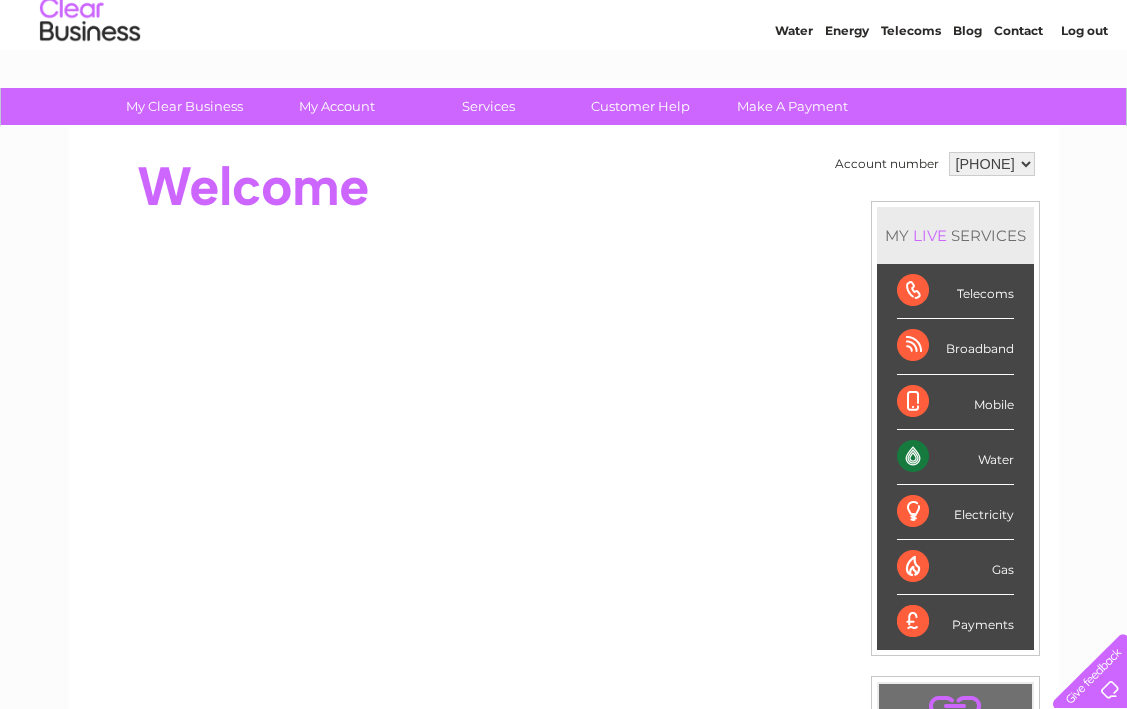 scroll, scrollTop: 0, scrollLeft: 0, axis: both 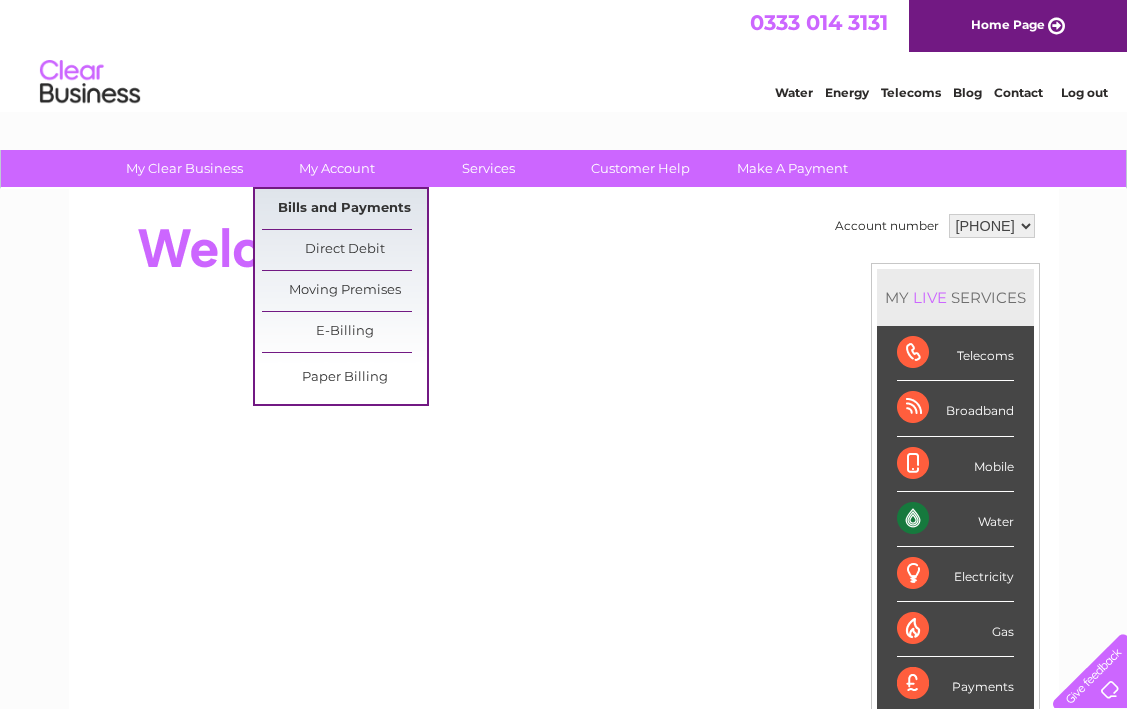 click on "Bills and Payments" at bounding box center [344, 209] 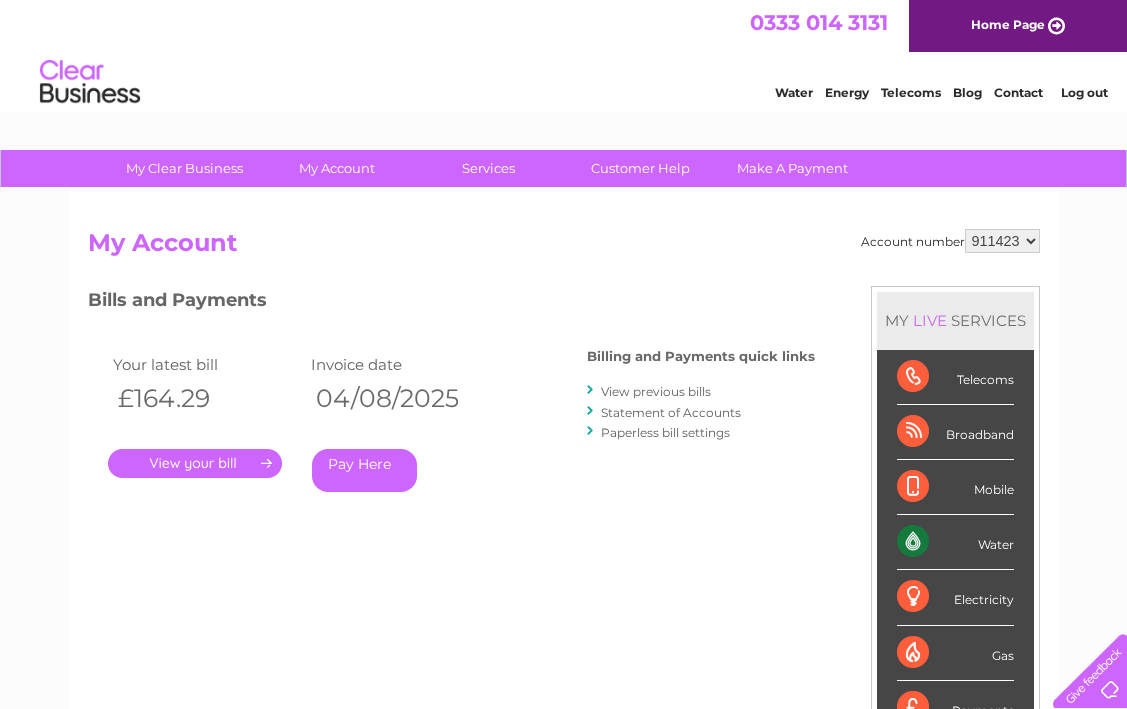 scroll, scrollTop: 69, scrollLeft: 0, axis: vertical 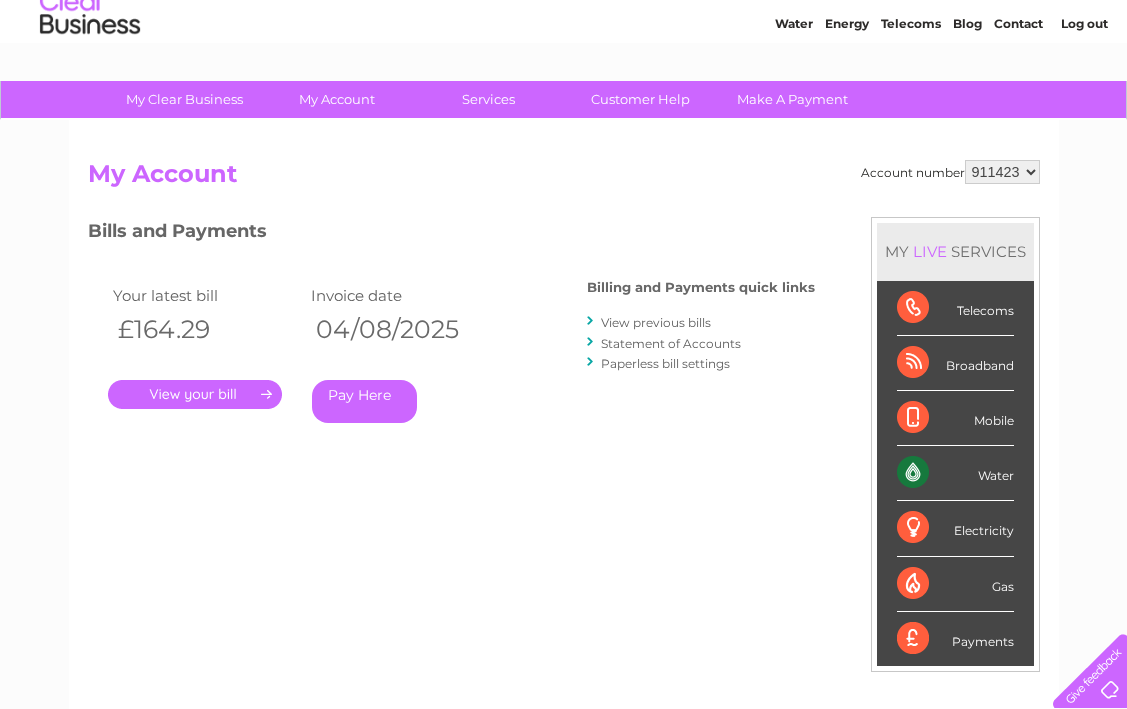 click on "View previous bills" at bounding box center [656, 322] 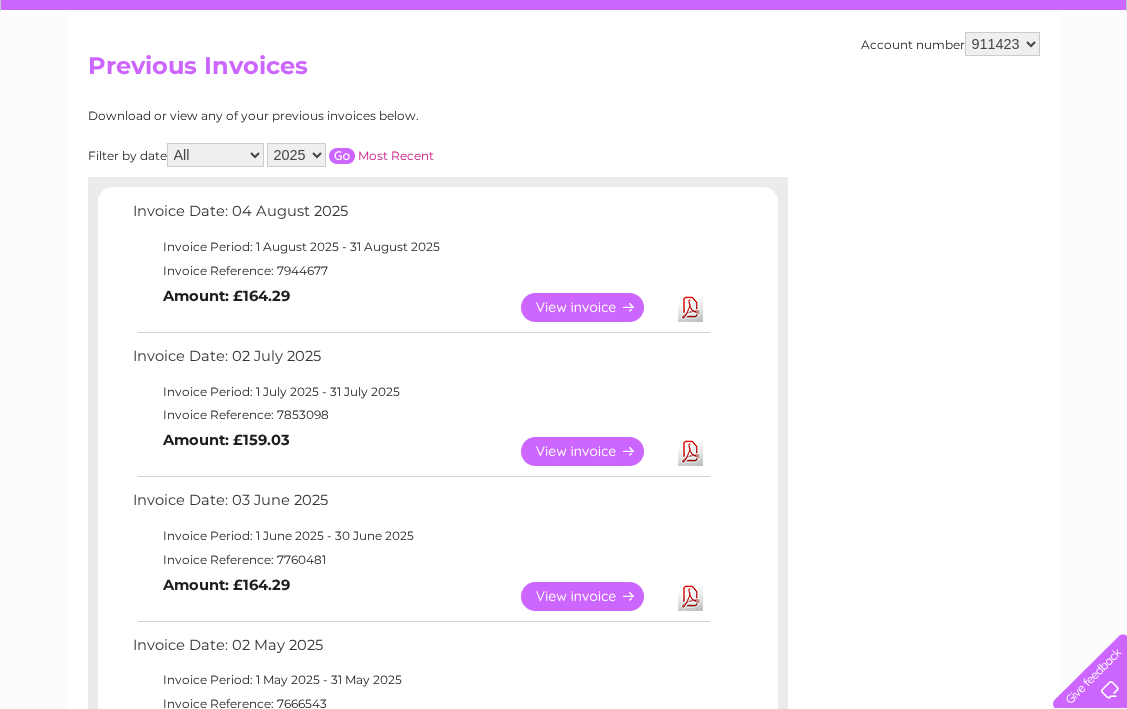 scroll, scrollTop: 265, scrollLeft: 0, axis: vertical 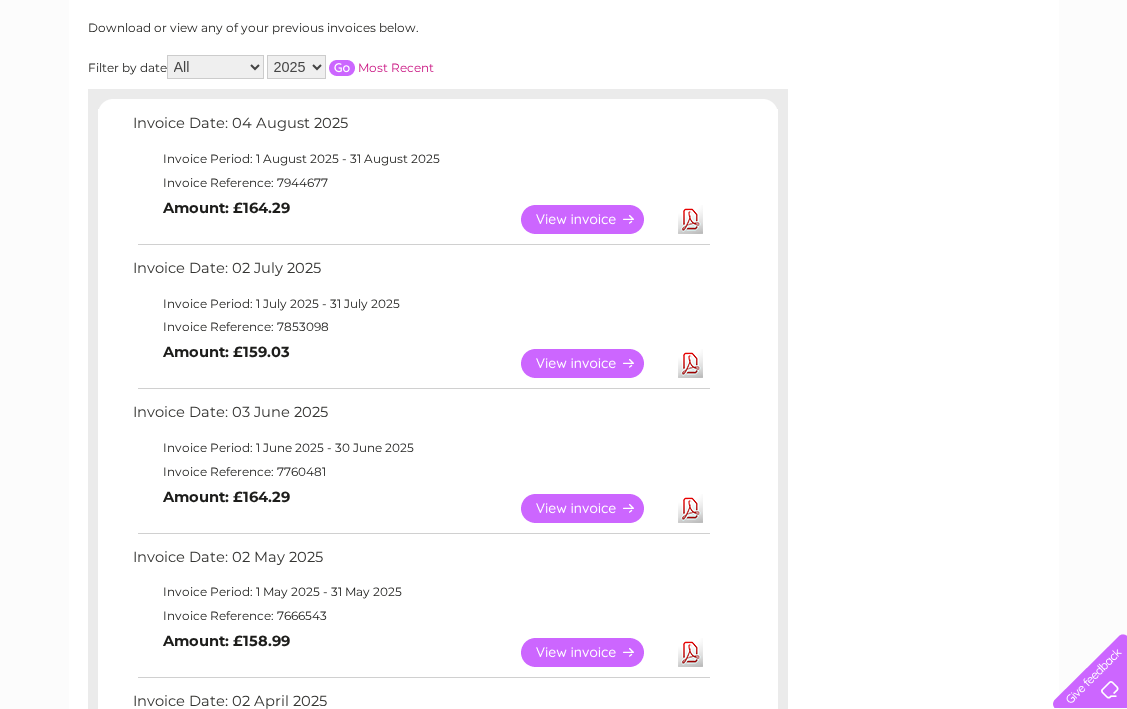click on "View" at bounding box center [594, 363] 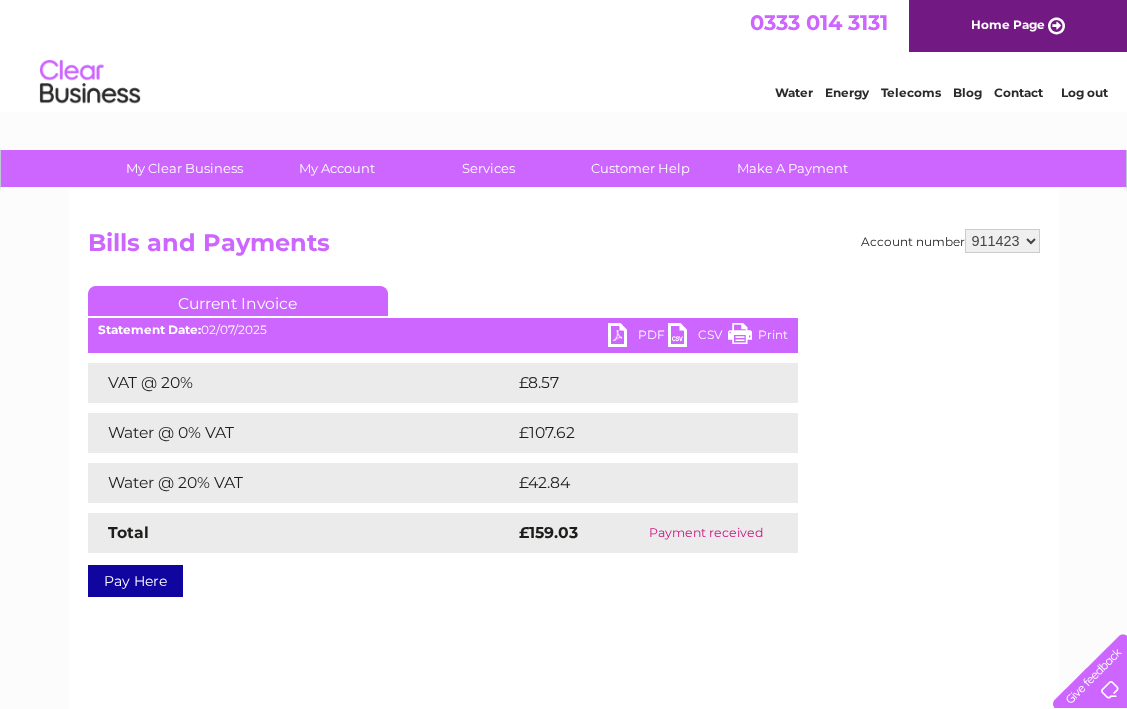 scroll, scrollTop: 0, scrollLeft: 0, axis: both 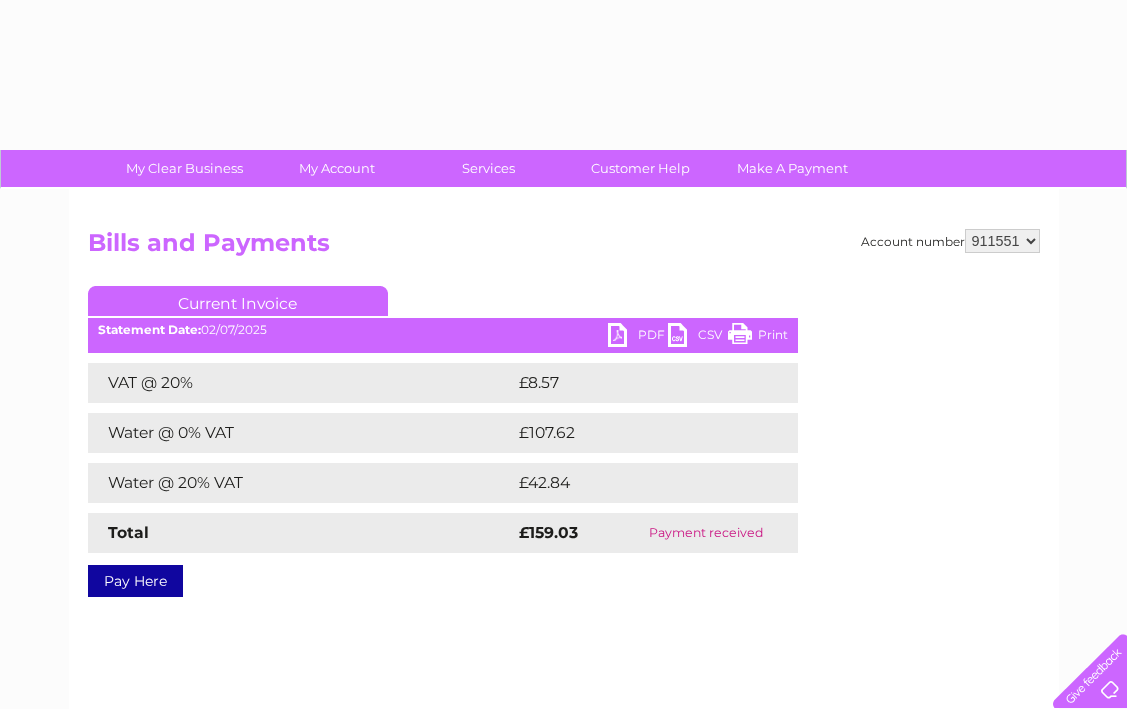 select on "911551" 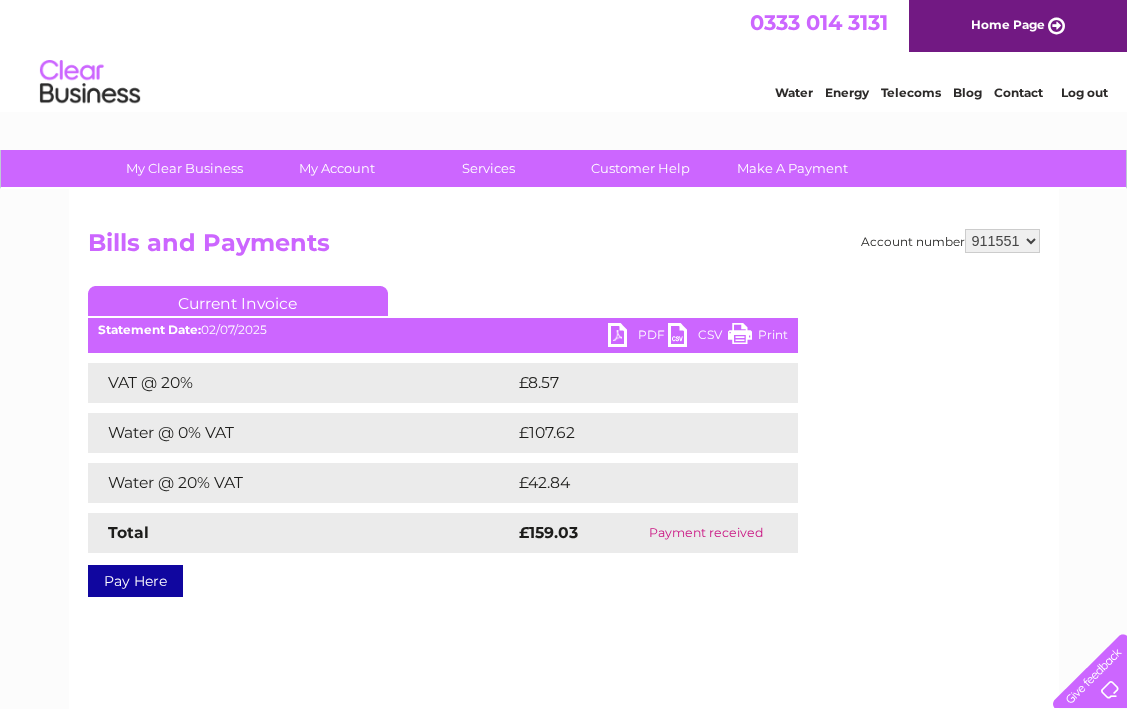 scroll, scrollTop: 0, scrollLeft: 0, axis: both 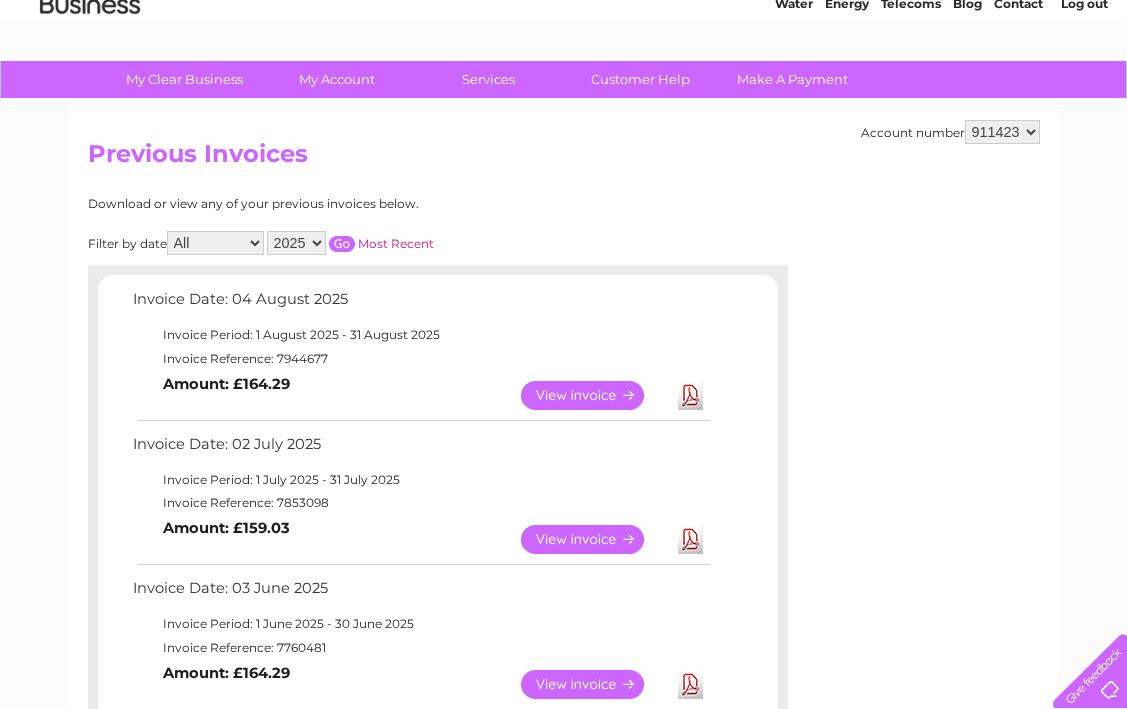 click on "911423
911551" at bounding box center [1002, 132] 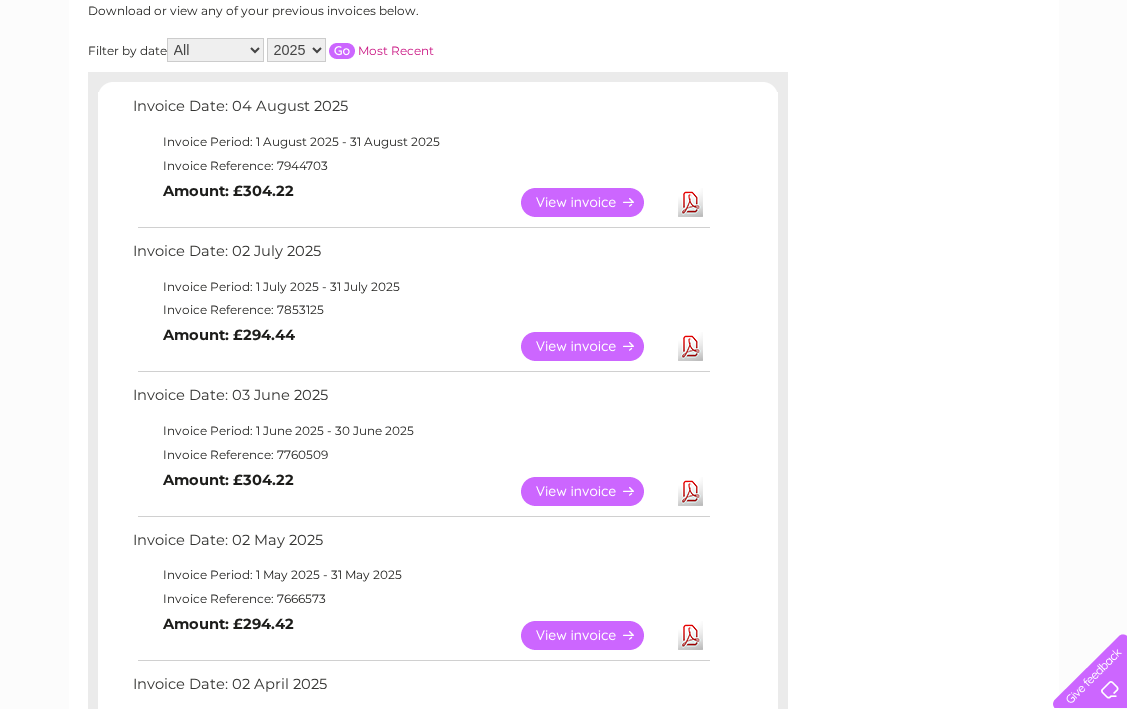 scroll, scrollTop: 274, scrollLeft: 0, axis: vertical 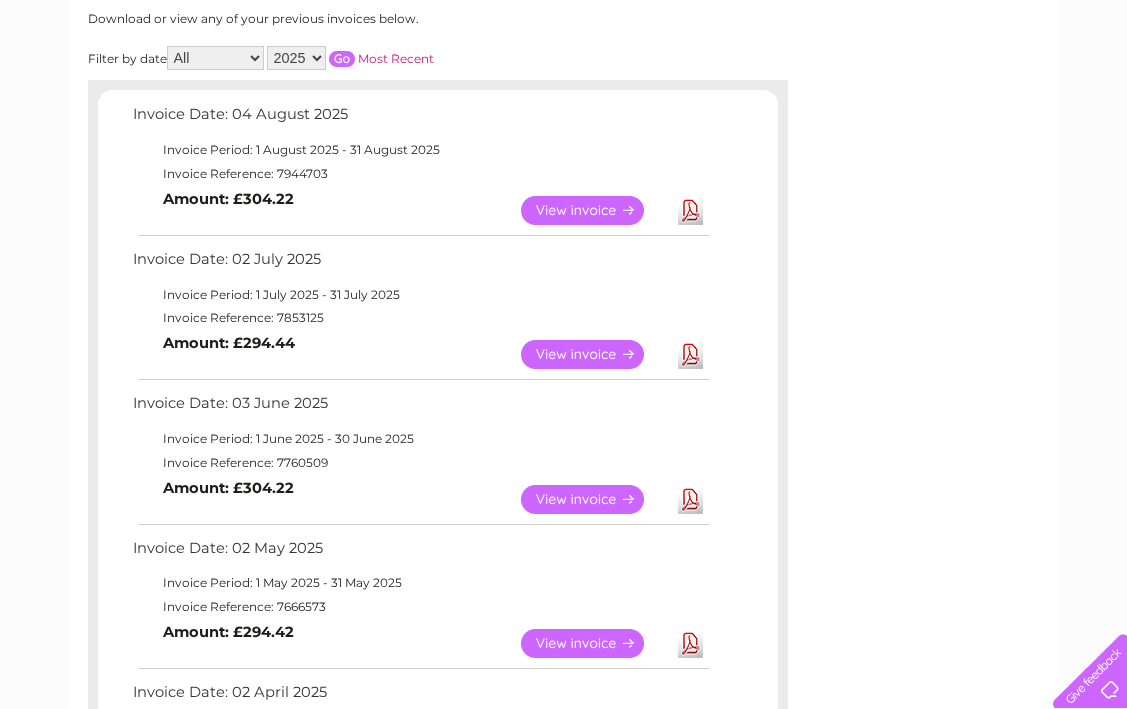 click on "View" at bounding box center (594, 354) 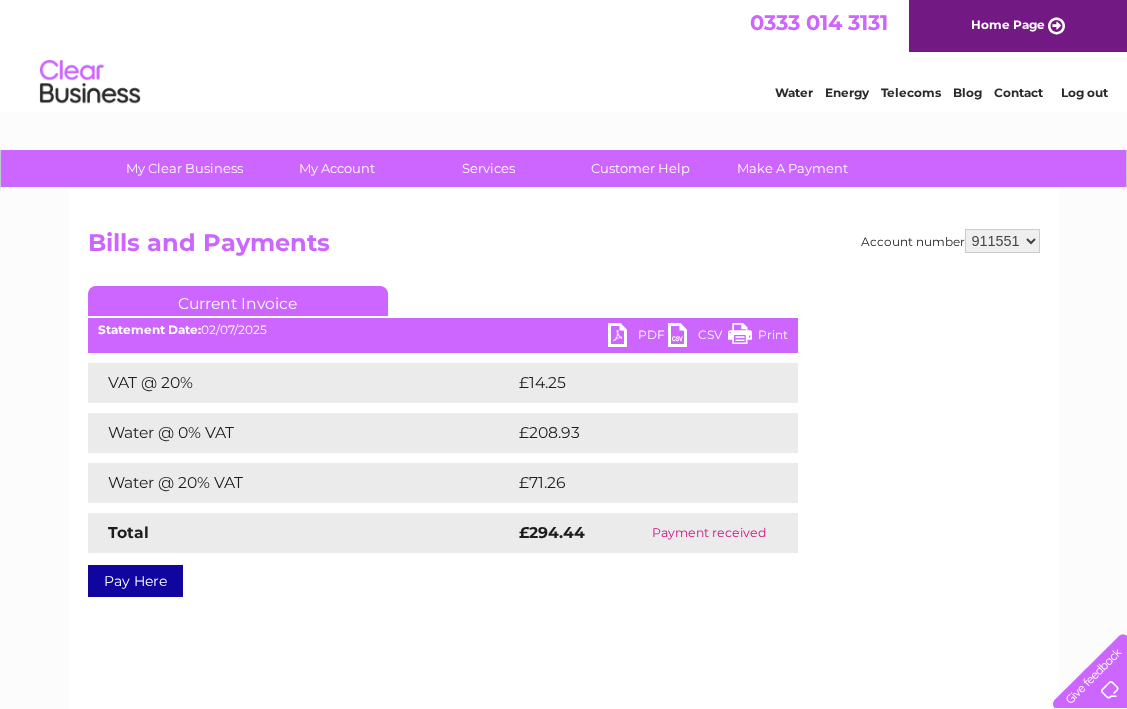 scroll, scrollTop: 0, scrollLeft: 0, axis: both 